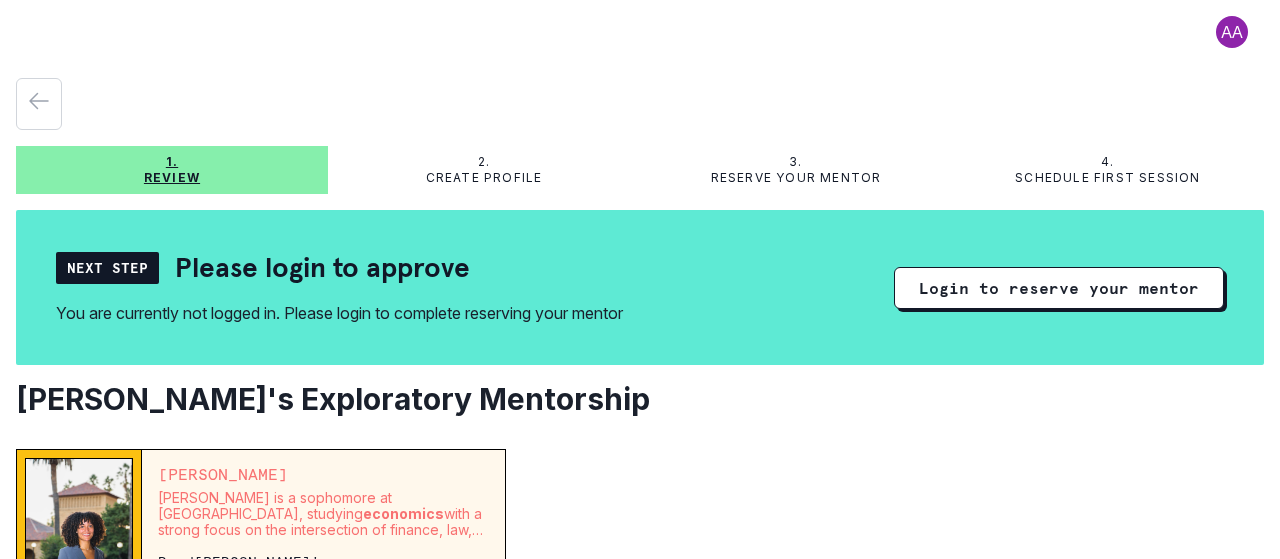 scroll, scrollTop: 0, scrollLeft: 0, axis: both 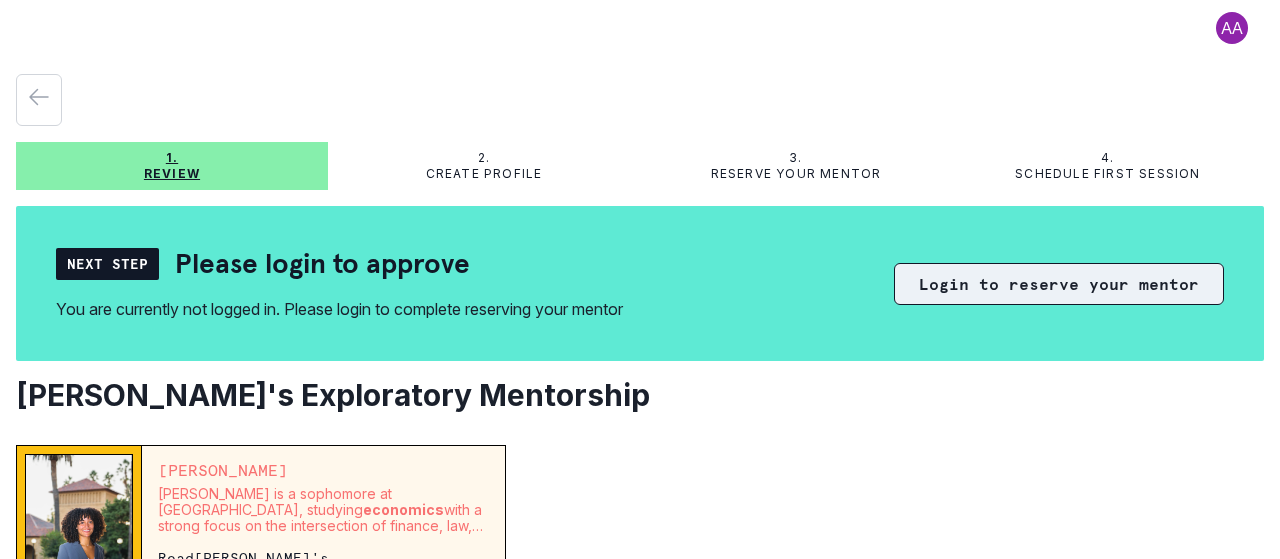 click on "Login to reserve your mentor" at bounding box center (1059, 284) 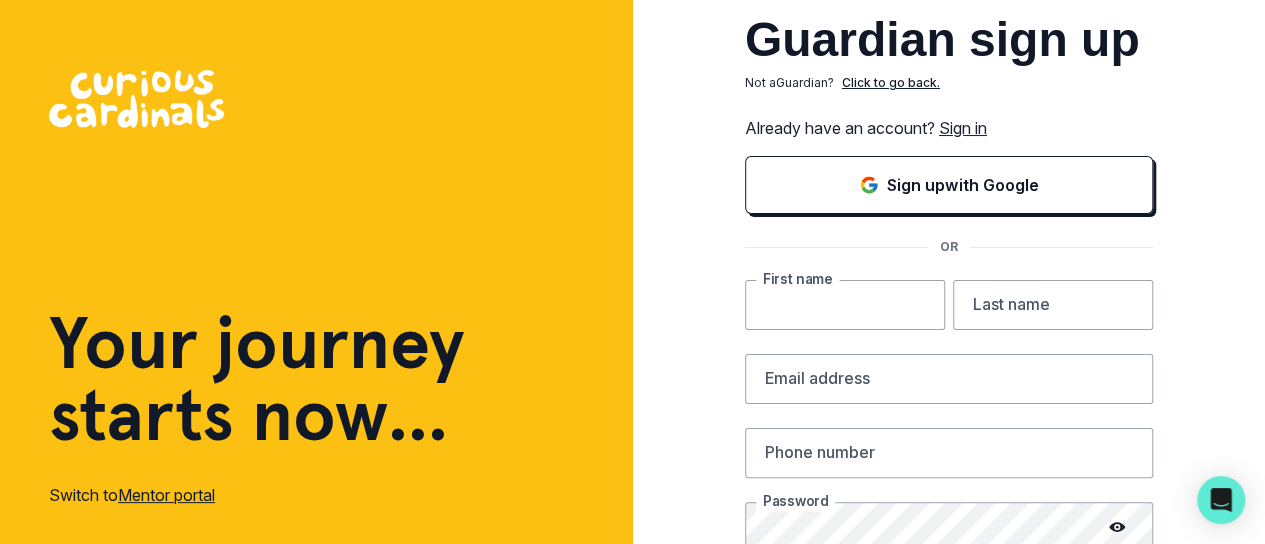 click at bounding box center (845, 305) 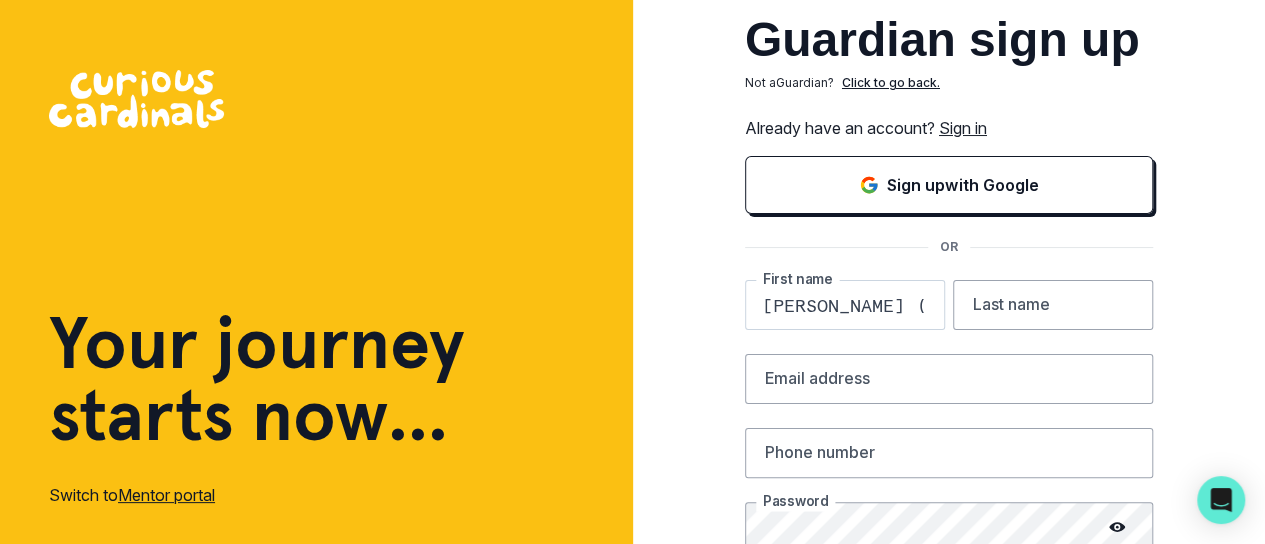 type on "[PERSON_NAME]" 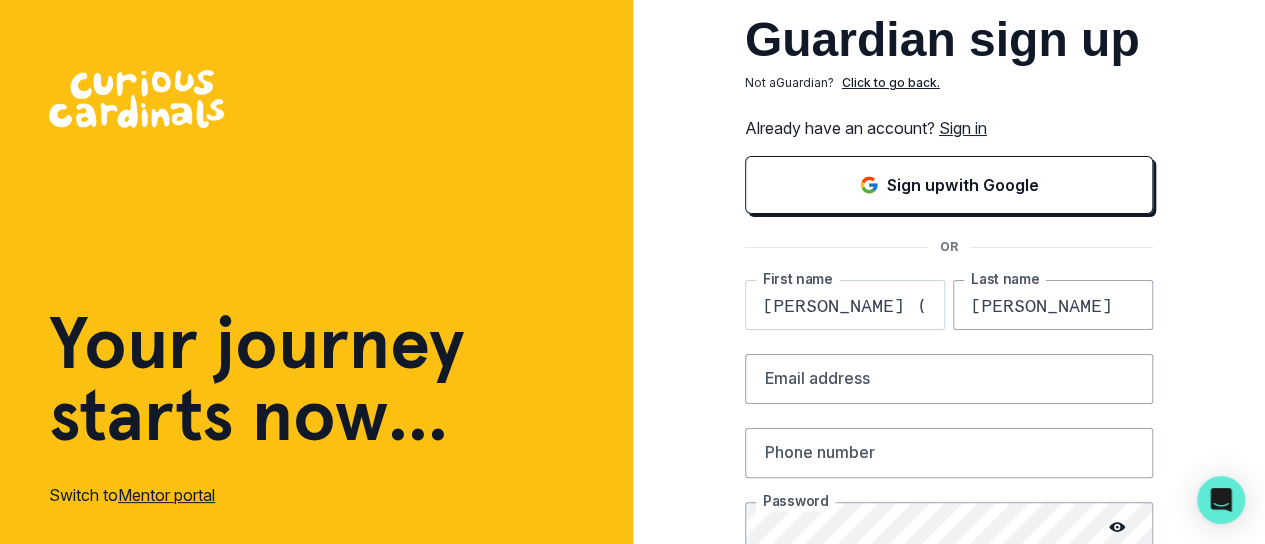type on "[PERSON_NAME][EMAIL_ADDRESS][DOMAIN_NAME]" 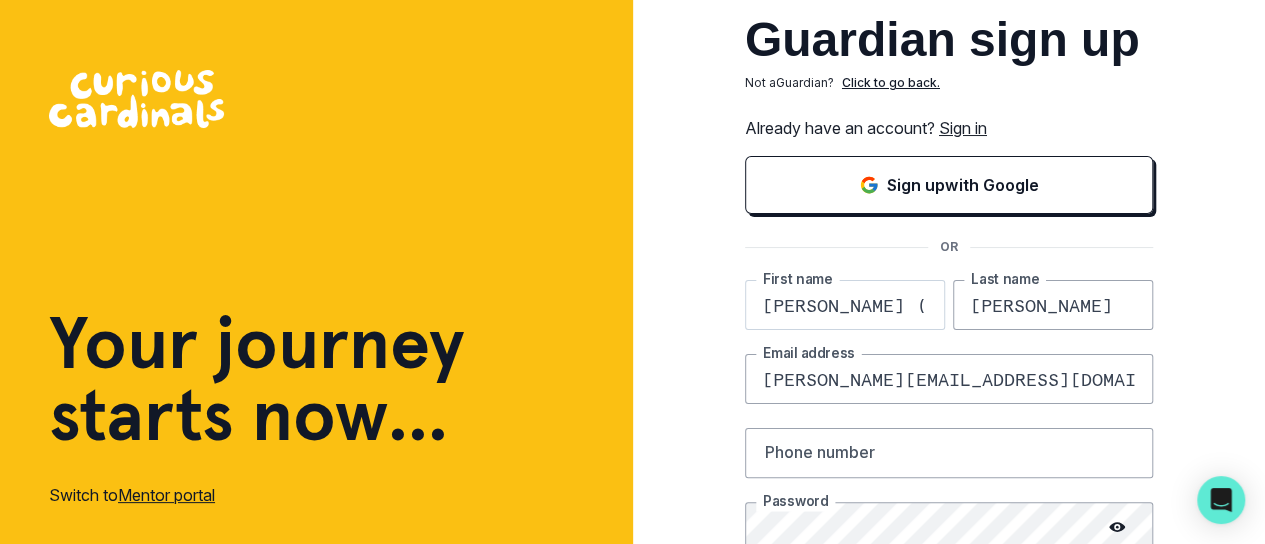 type on "5103426538" 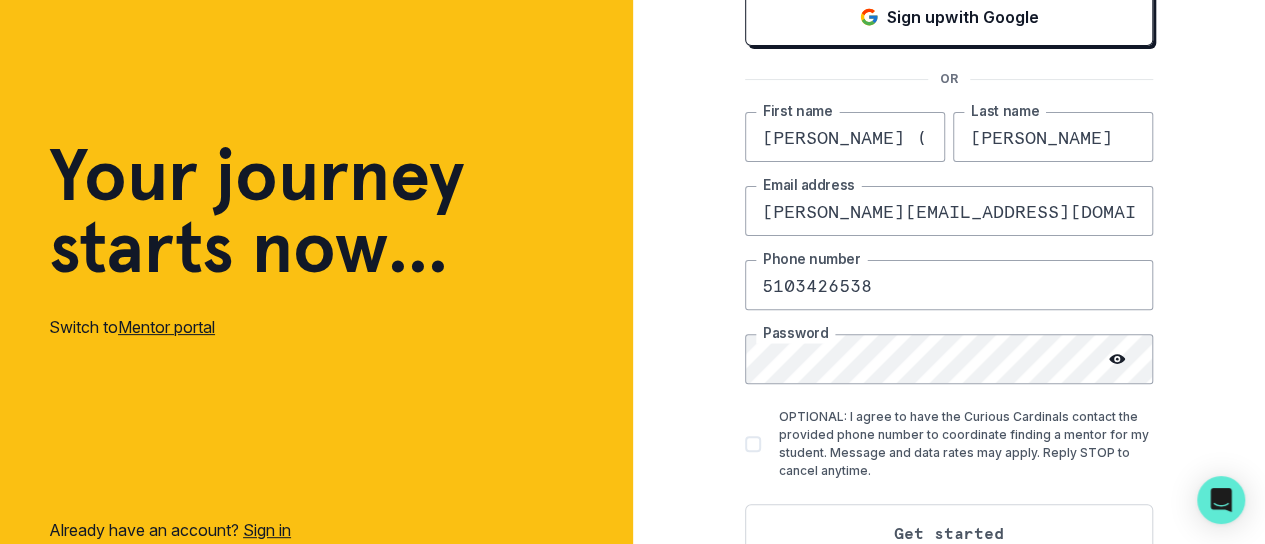 scroll, scrollTop: 210, scrollLeft: 0, axis: vertical 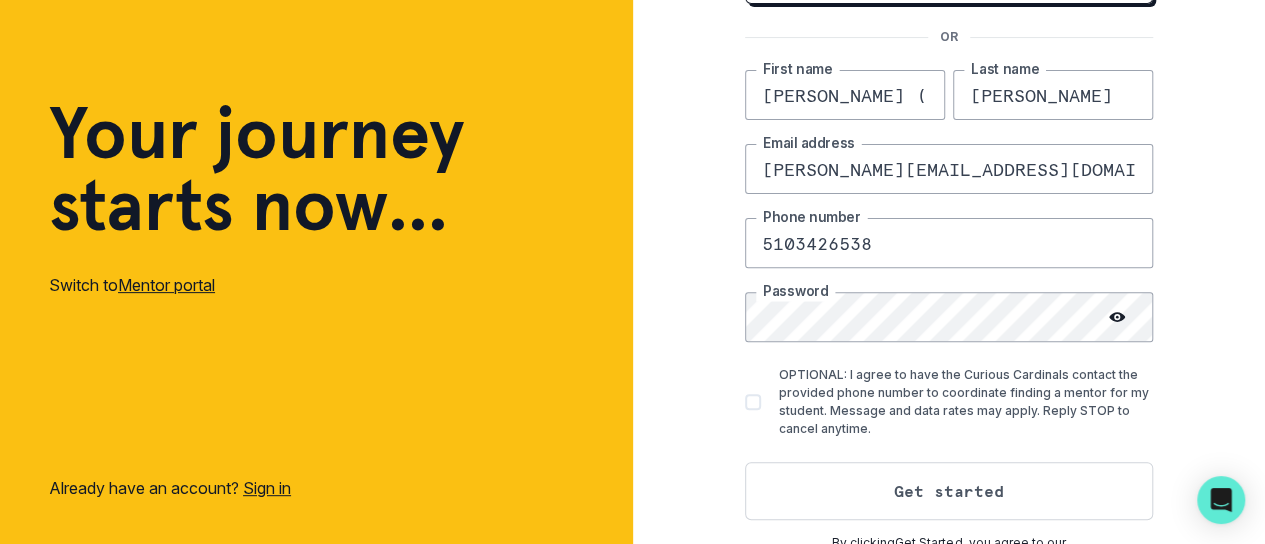 click 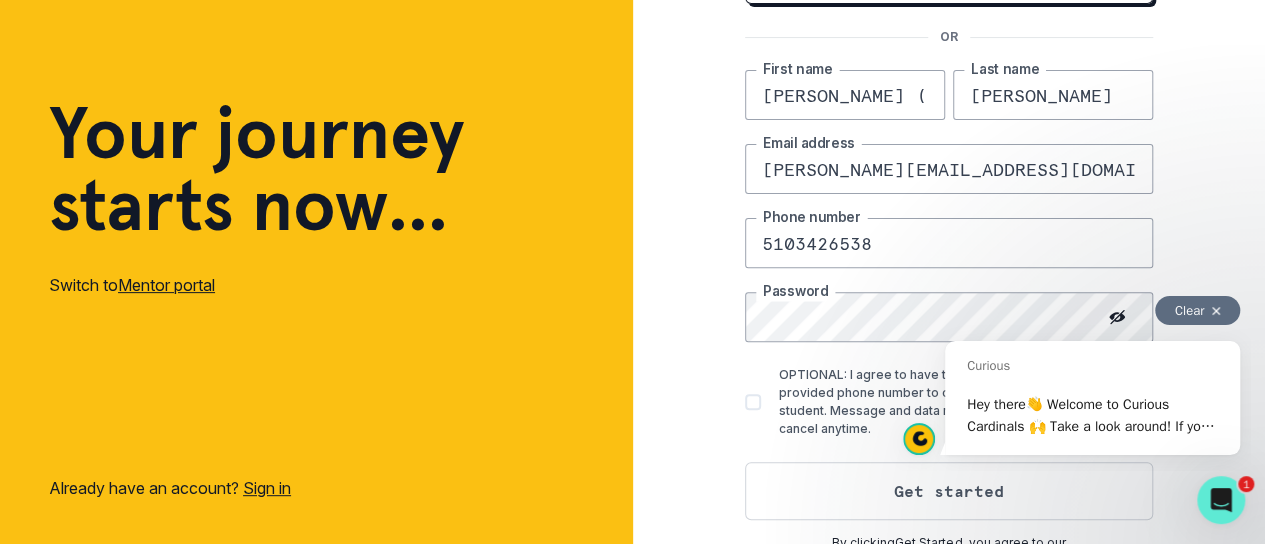 scroll, scrollTop: 0, scrollLeft: 0, axis: both 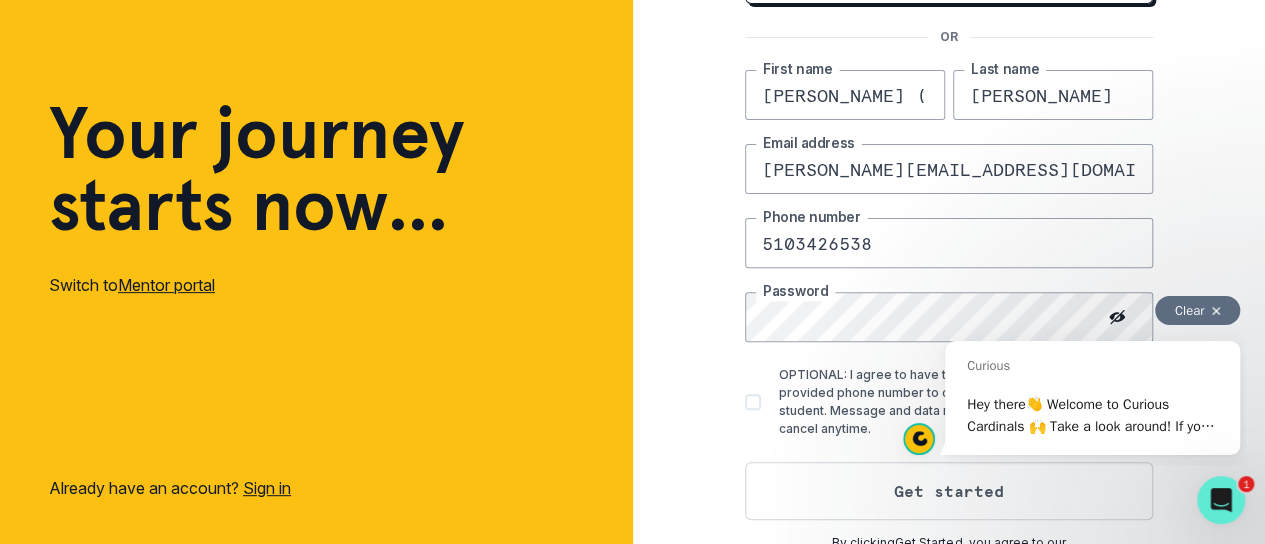 click on "Guardian sign up Not a  Guardian ? Click to go back. Already have an account?   Sign in Sign up  with Google OR [PERSON_NAME] ([PERSON_NAME]) First name [PERSON_NAME] Last name [PERSON_NAME][EMAIL_ADDRESS][DOMAIN_NAME] Email address [PHONE_NUMBER] Phone number Password OPTIONAL: I agree to have the Curious Cardinals contact the provided phone number to coordinate finding a mentor for my student. Message and data rates may apply. Reply STOP to cancel anytime. Get started By clicking  Get Started , you agree to our Terms and Conditions" at bounding box center [949, 180] 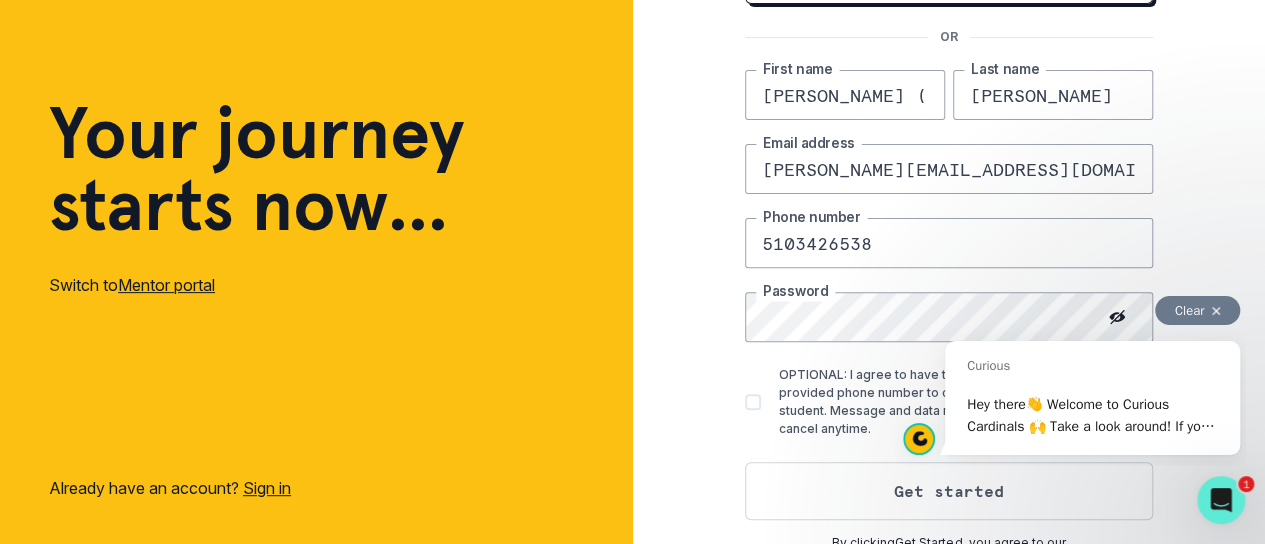click on "Clear" at bounding box center (1197, 310) 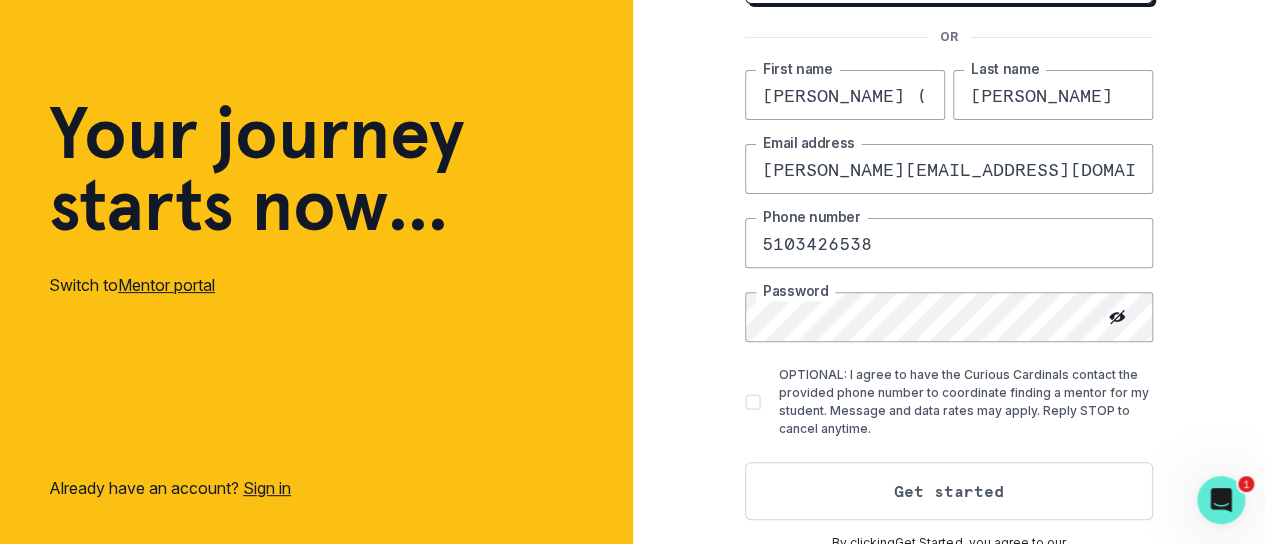 click at bounding box center (753, 402) 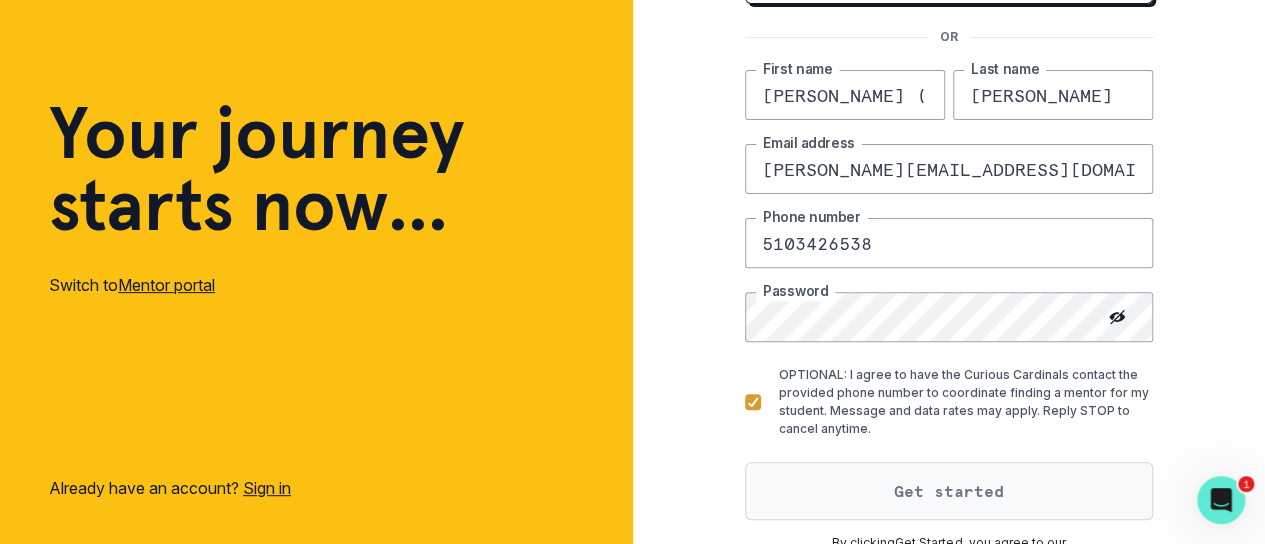 click on "Get started" at bounding box center (949, 491) 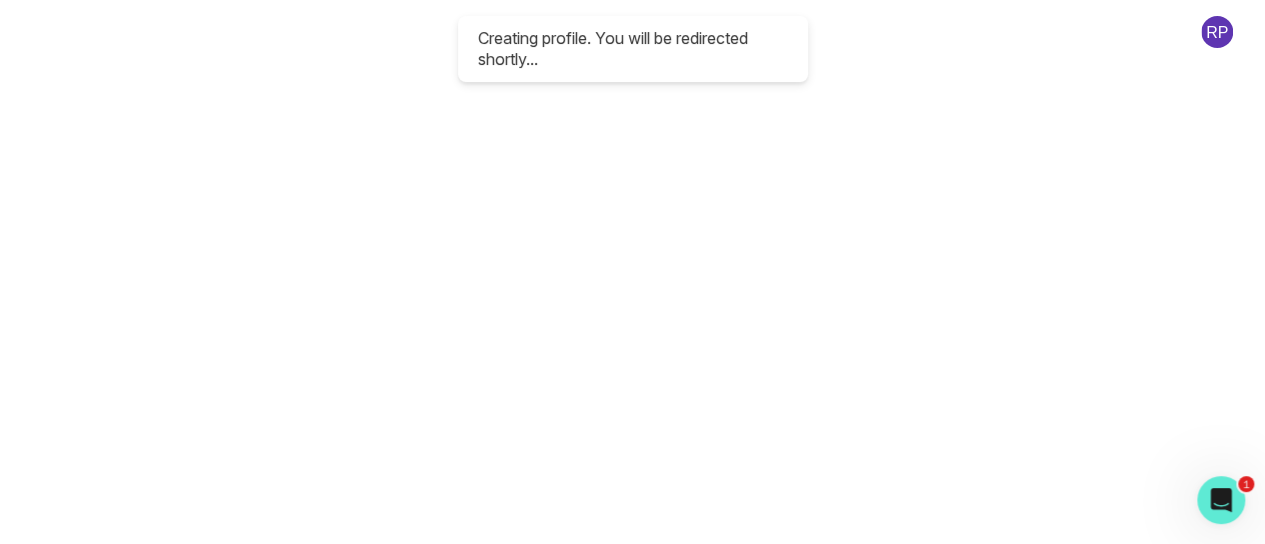 scroll, scrollTop: 0, scrollLeft: 0, axis: both 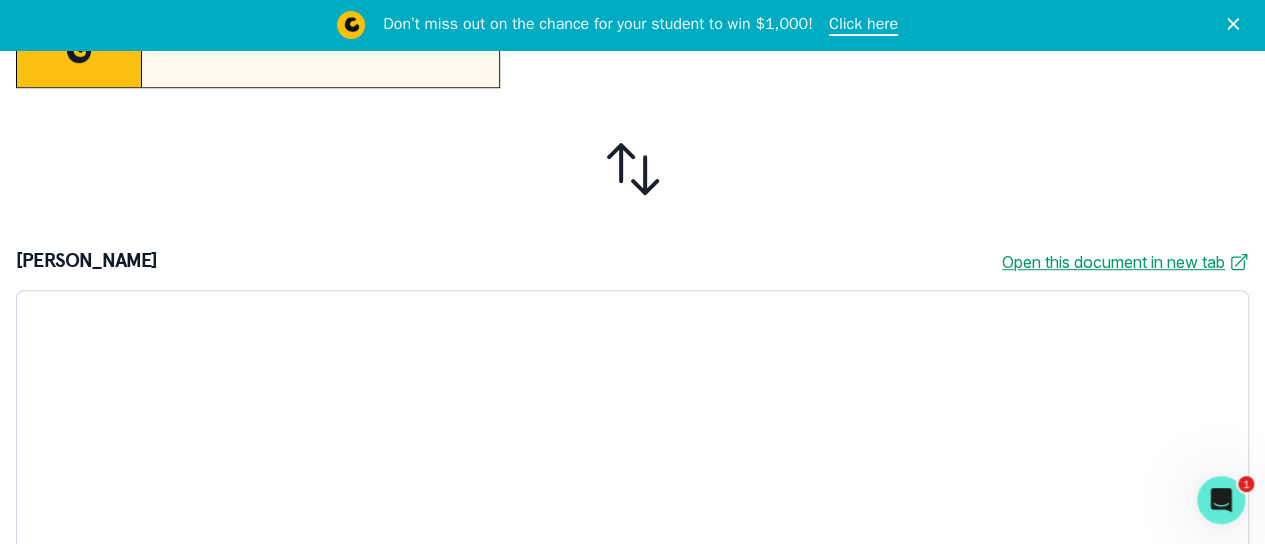 click on "Open this document in new tab" at bounding box center (1125, 262) 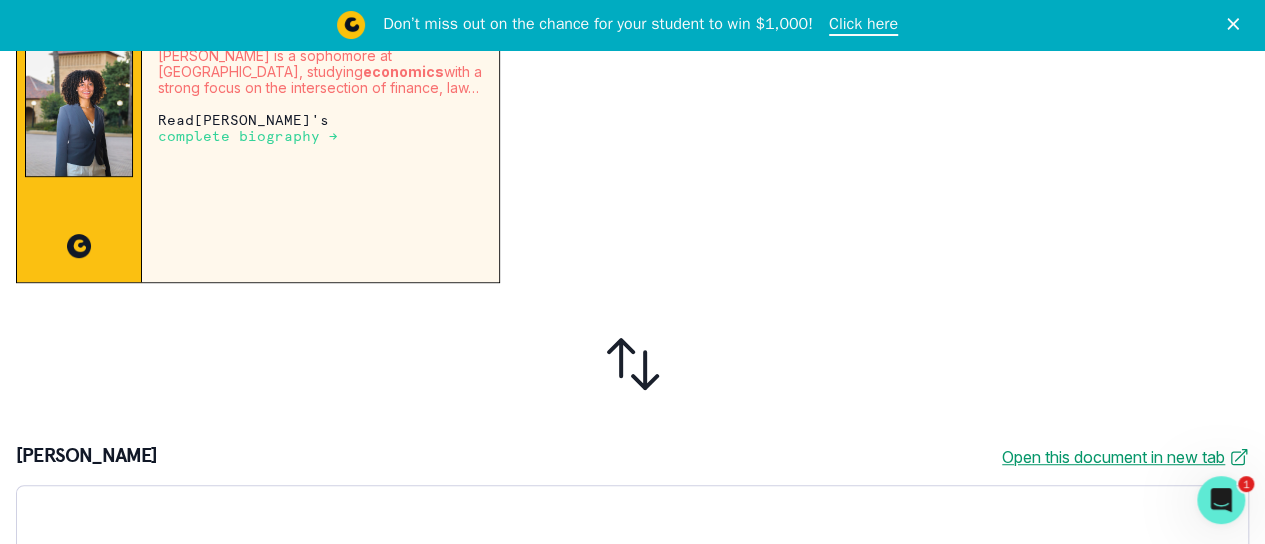 scroll, scrollTop: 654, scrollLeft: 0, axis: vertical 